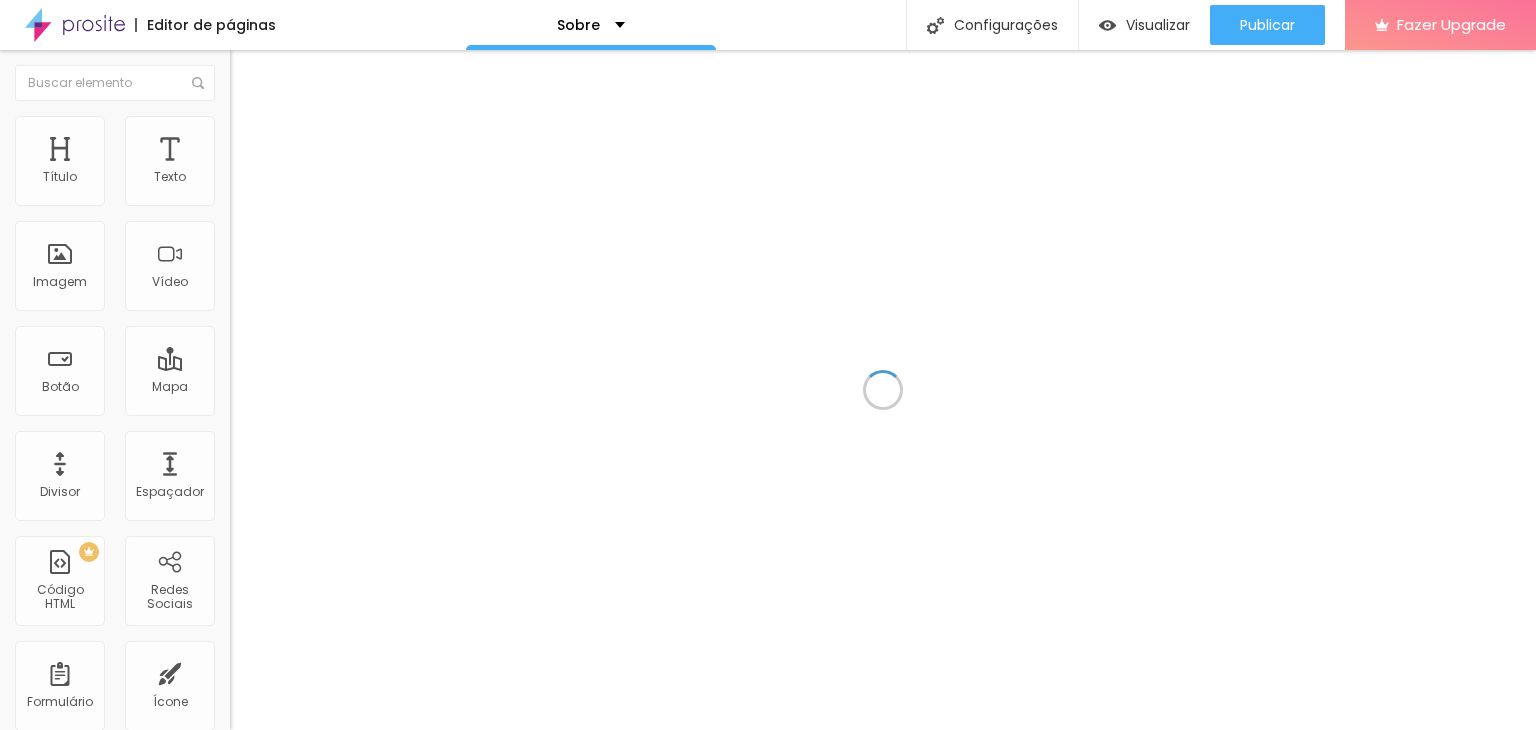scroll, scrollTop: 0, scrollLeft: 0, axis: both 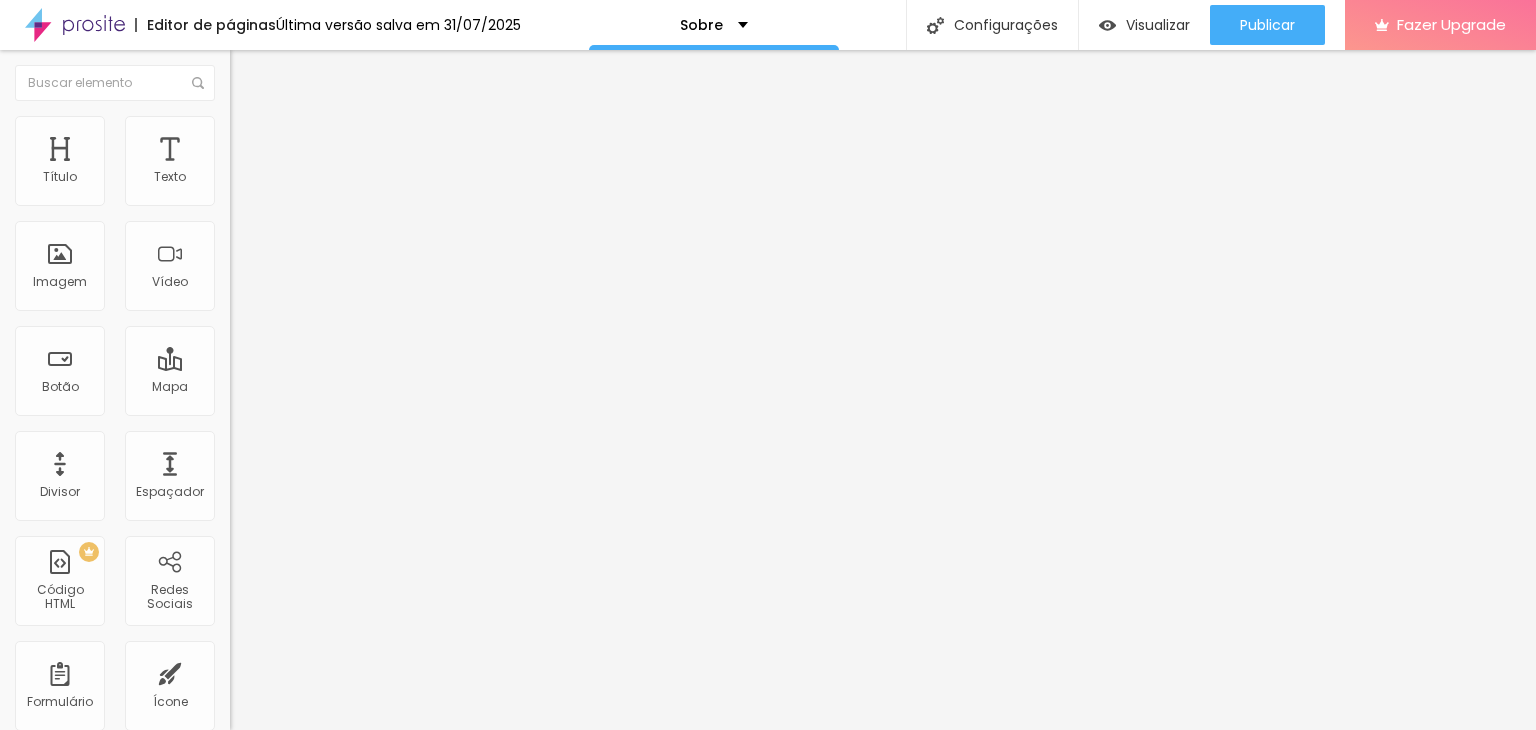 click on "Avançado" at bounding box center (281, 129) 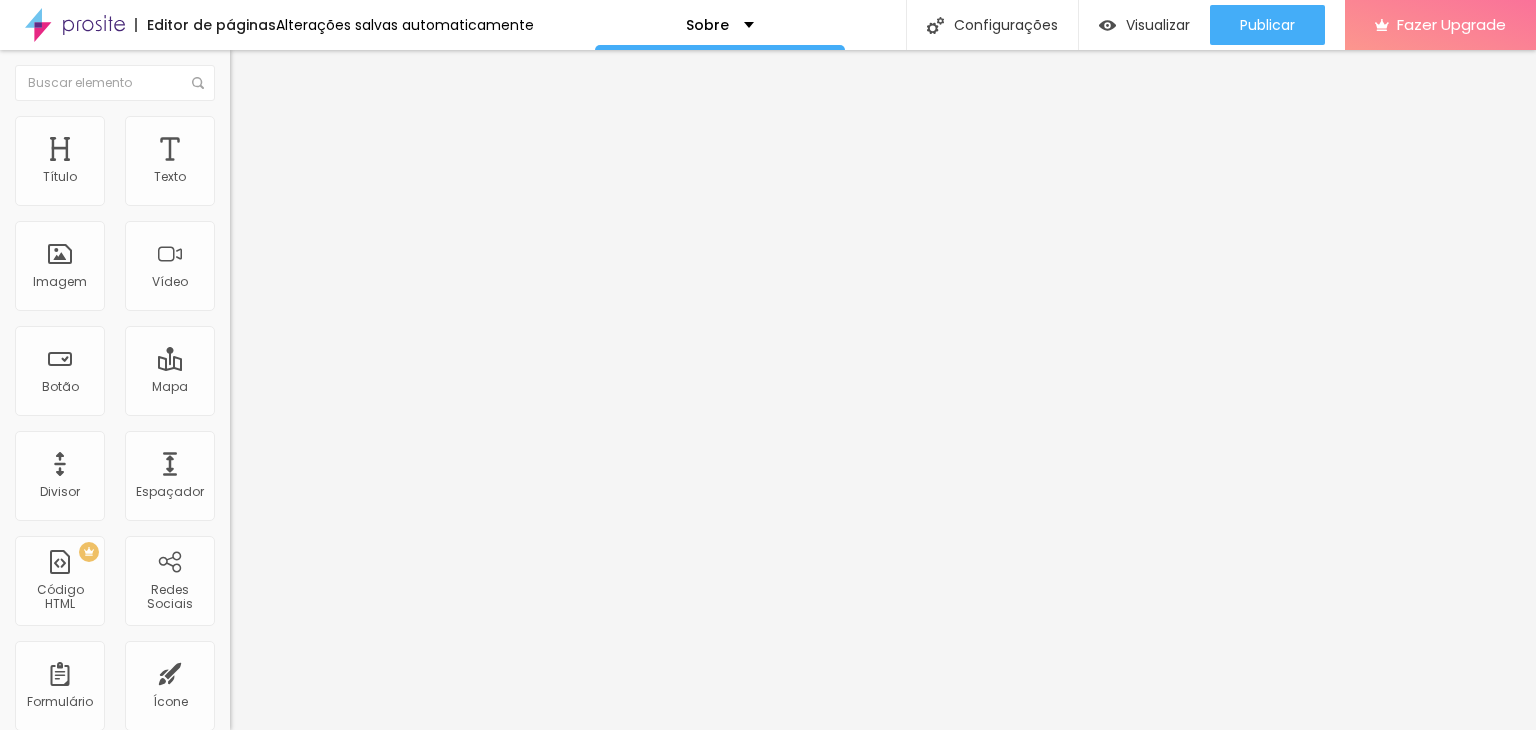 type on "1.2" 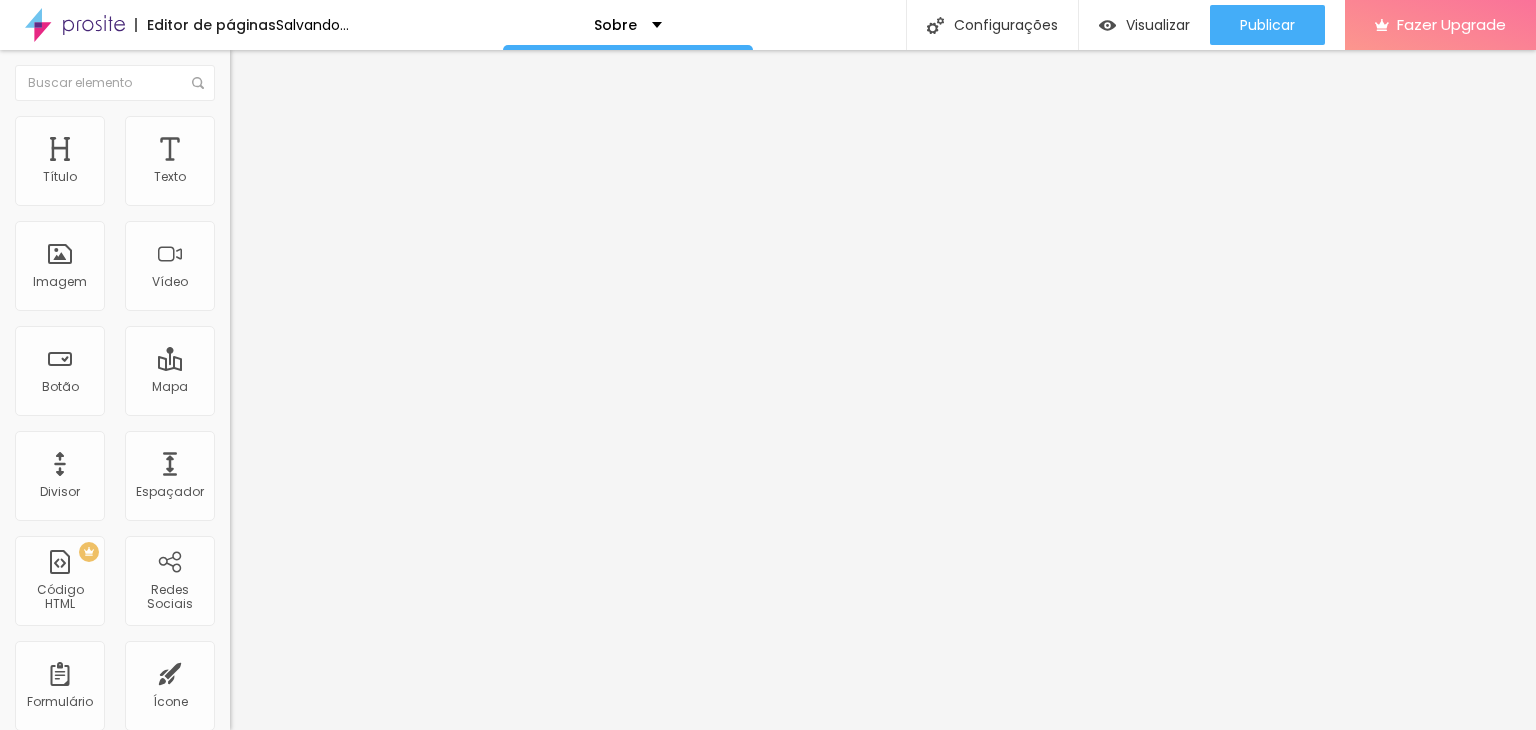 type on "0.1" 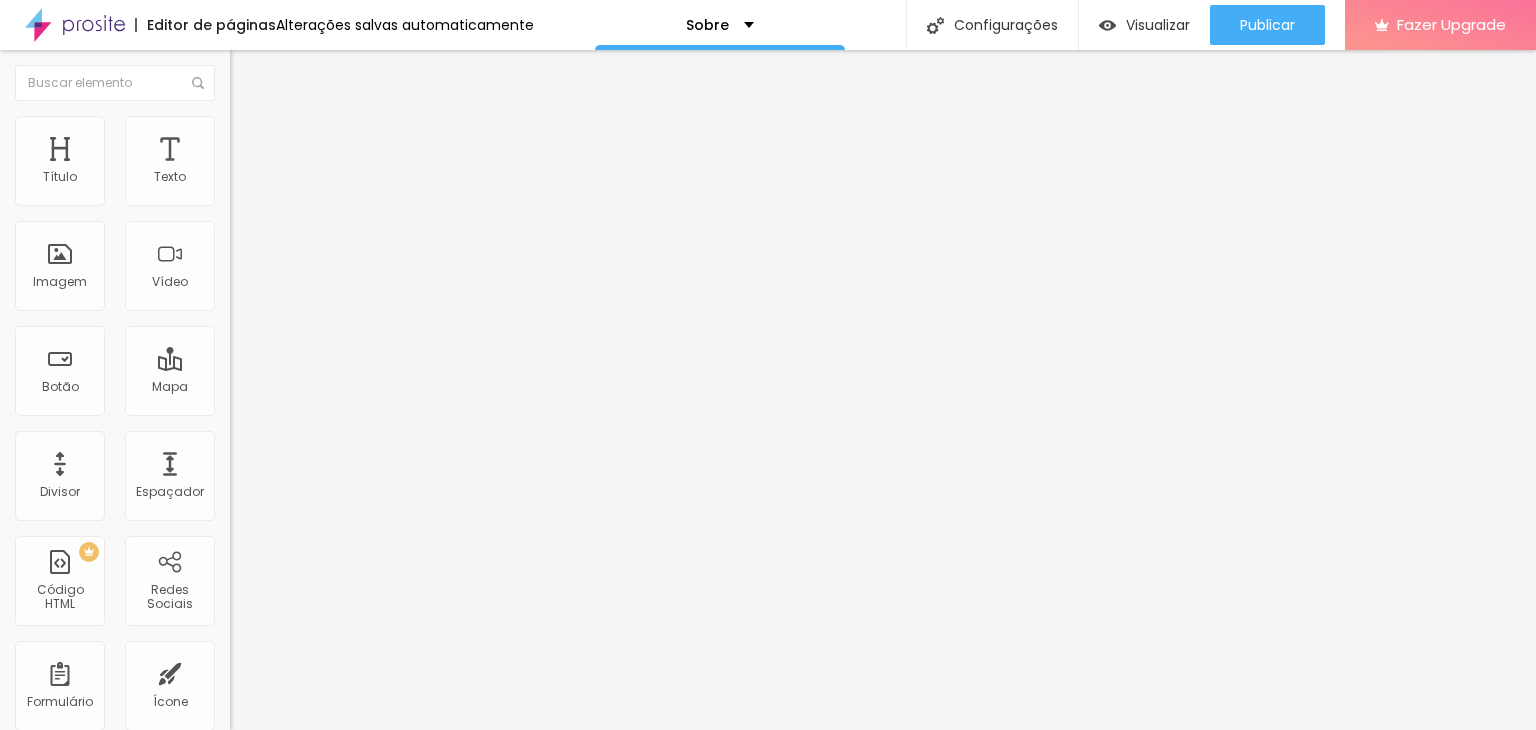type on "1.9" 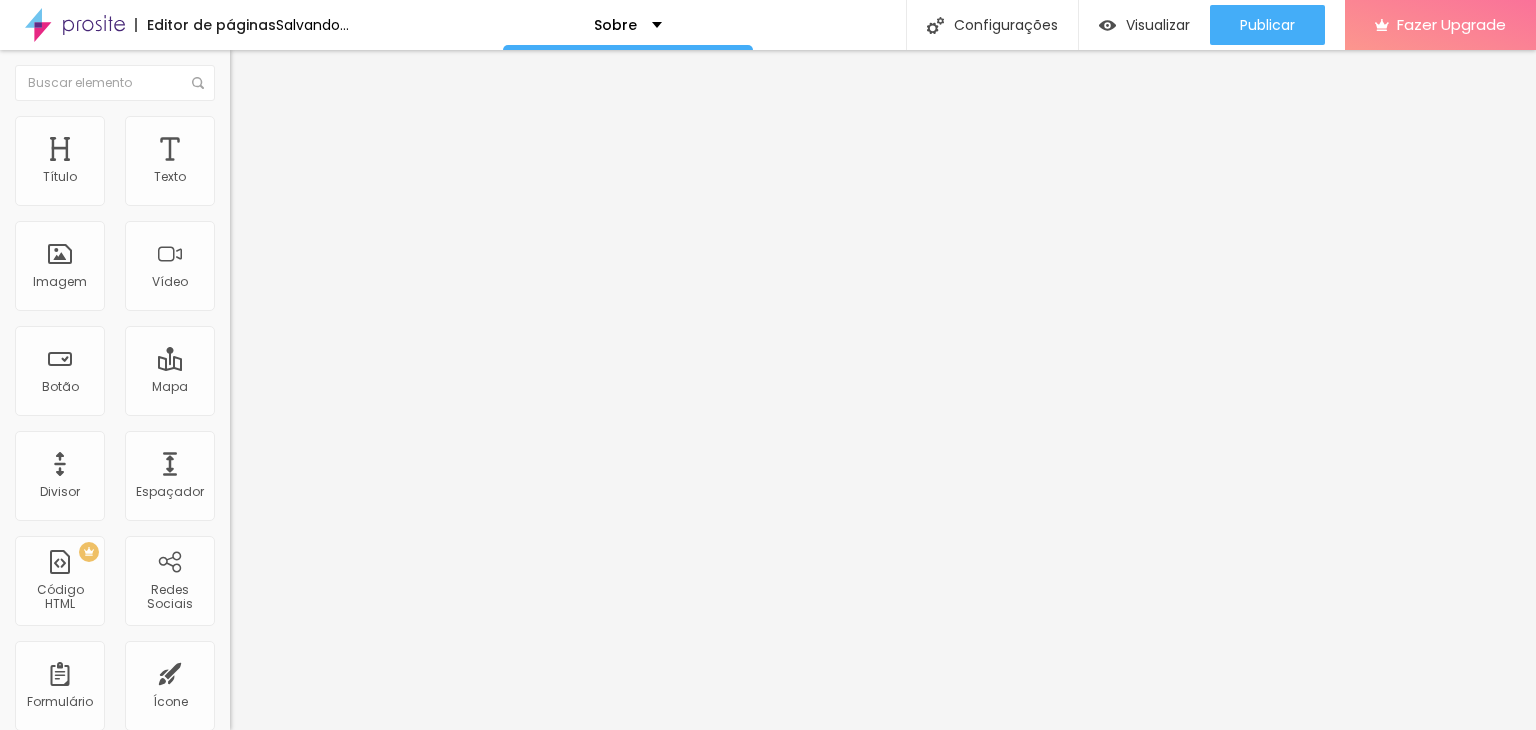 type on "21" 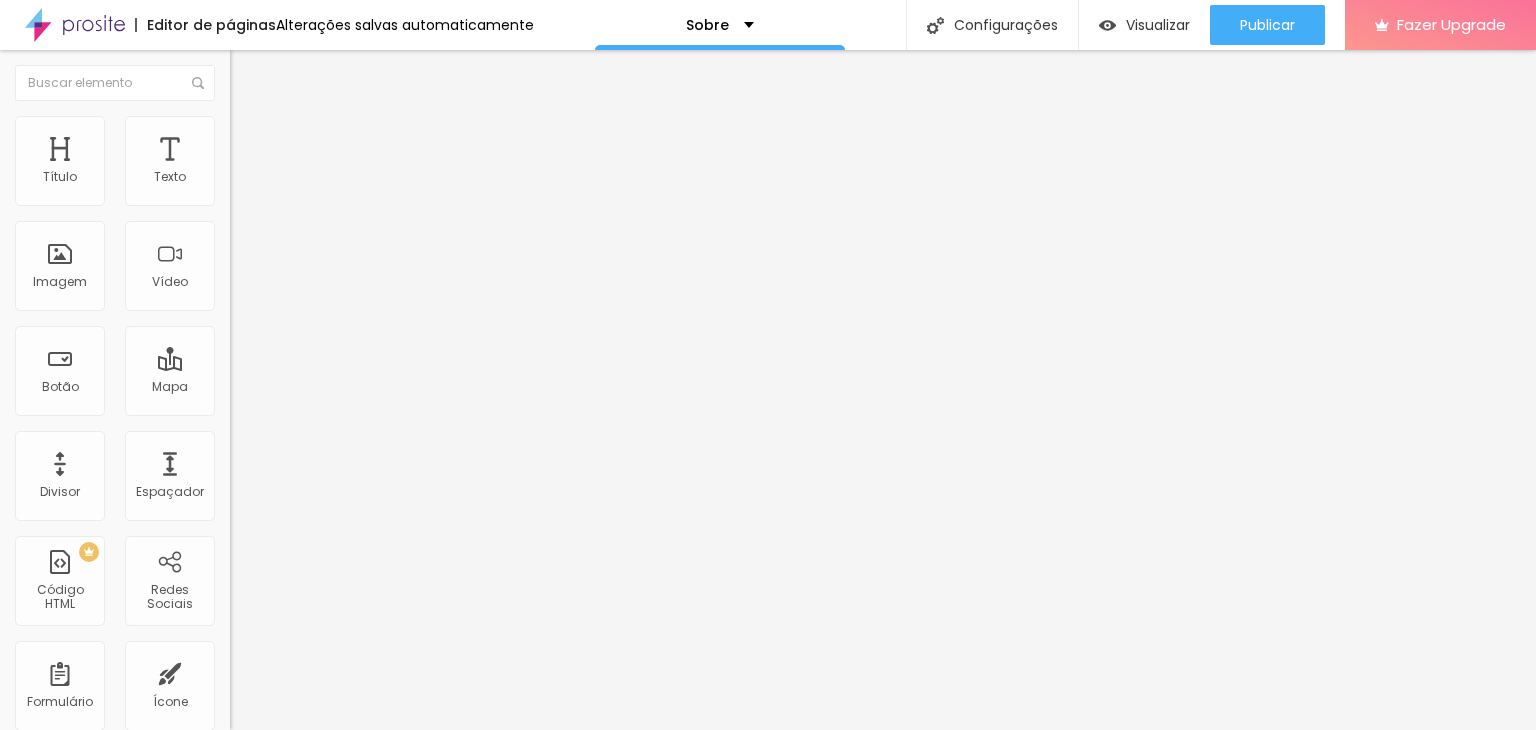 type on "17" 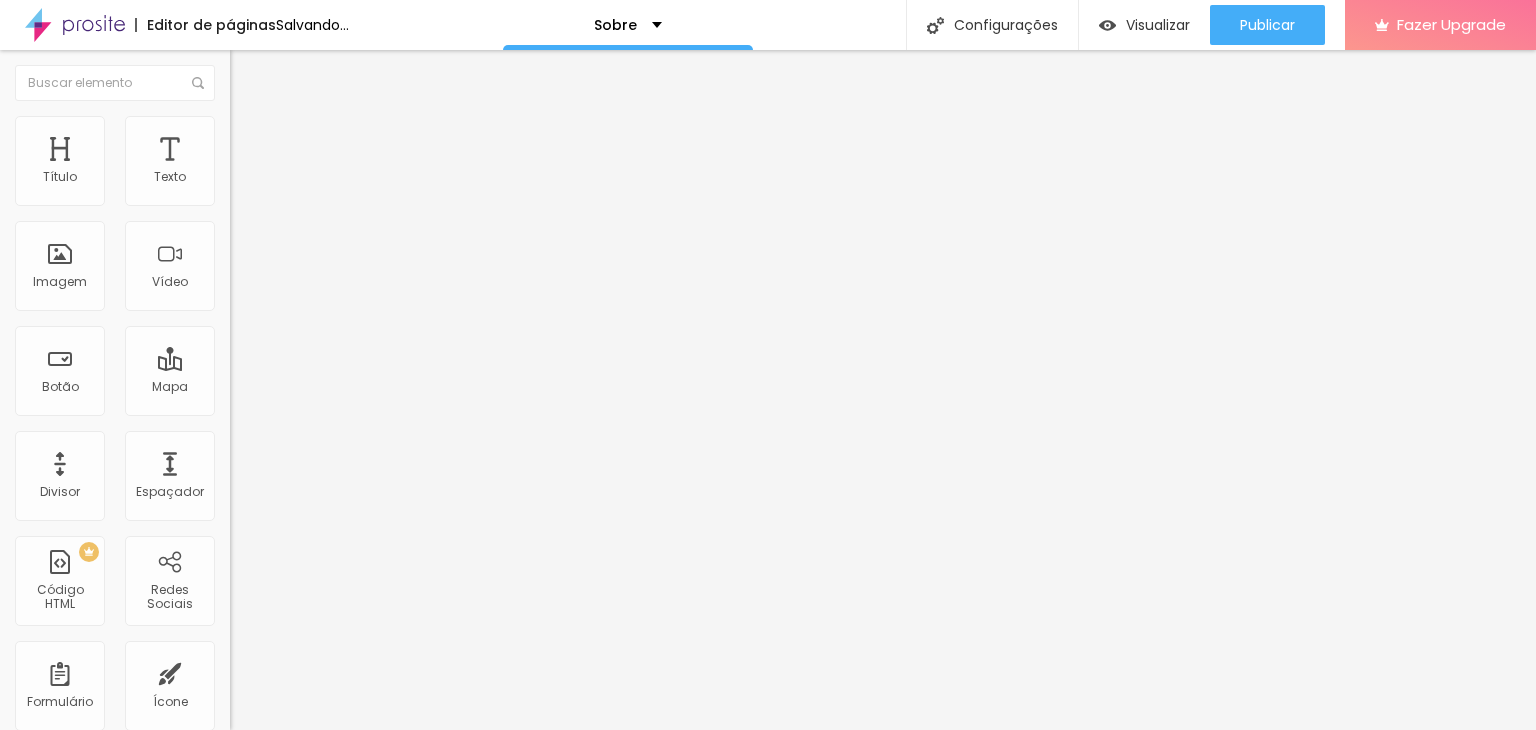type on "11" 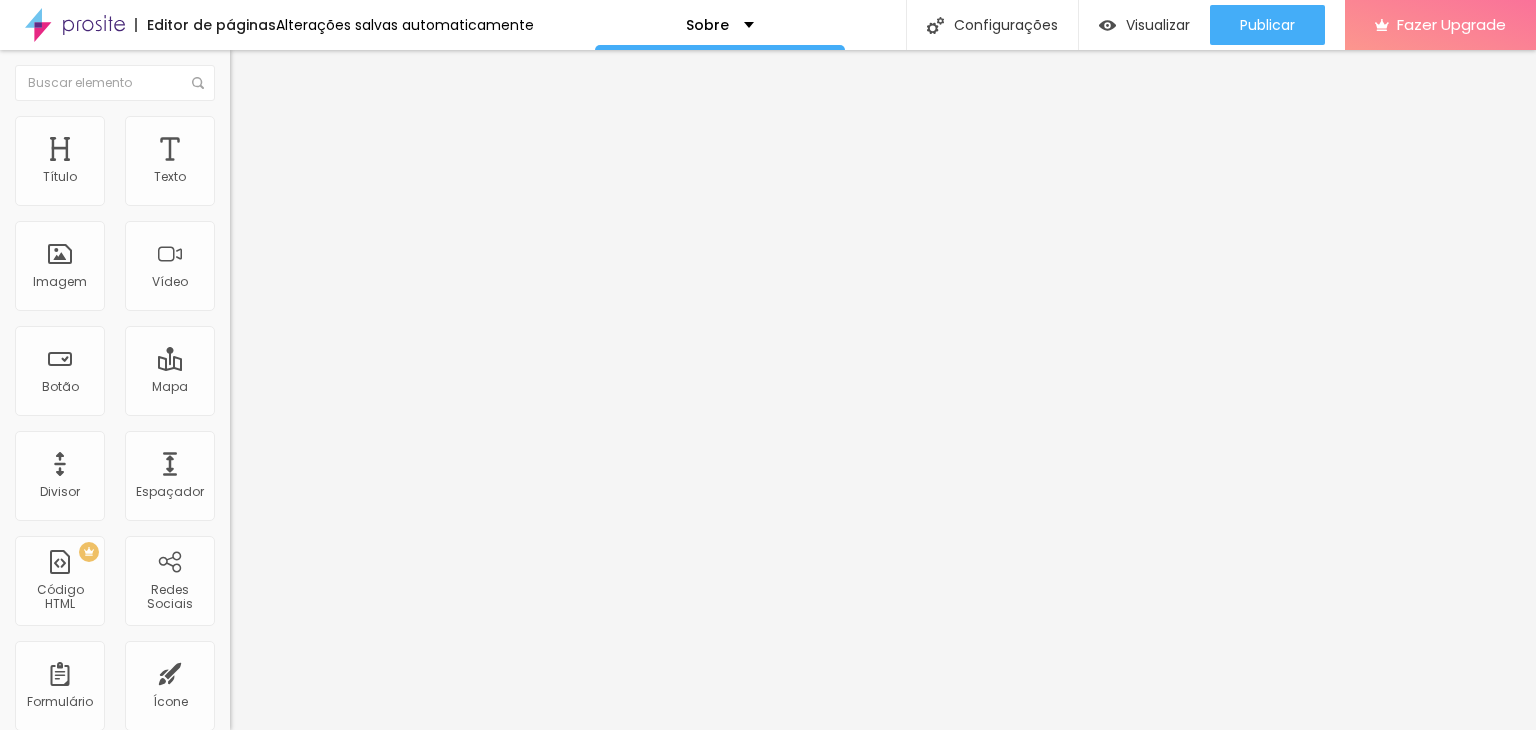 type on "14" 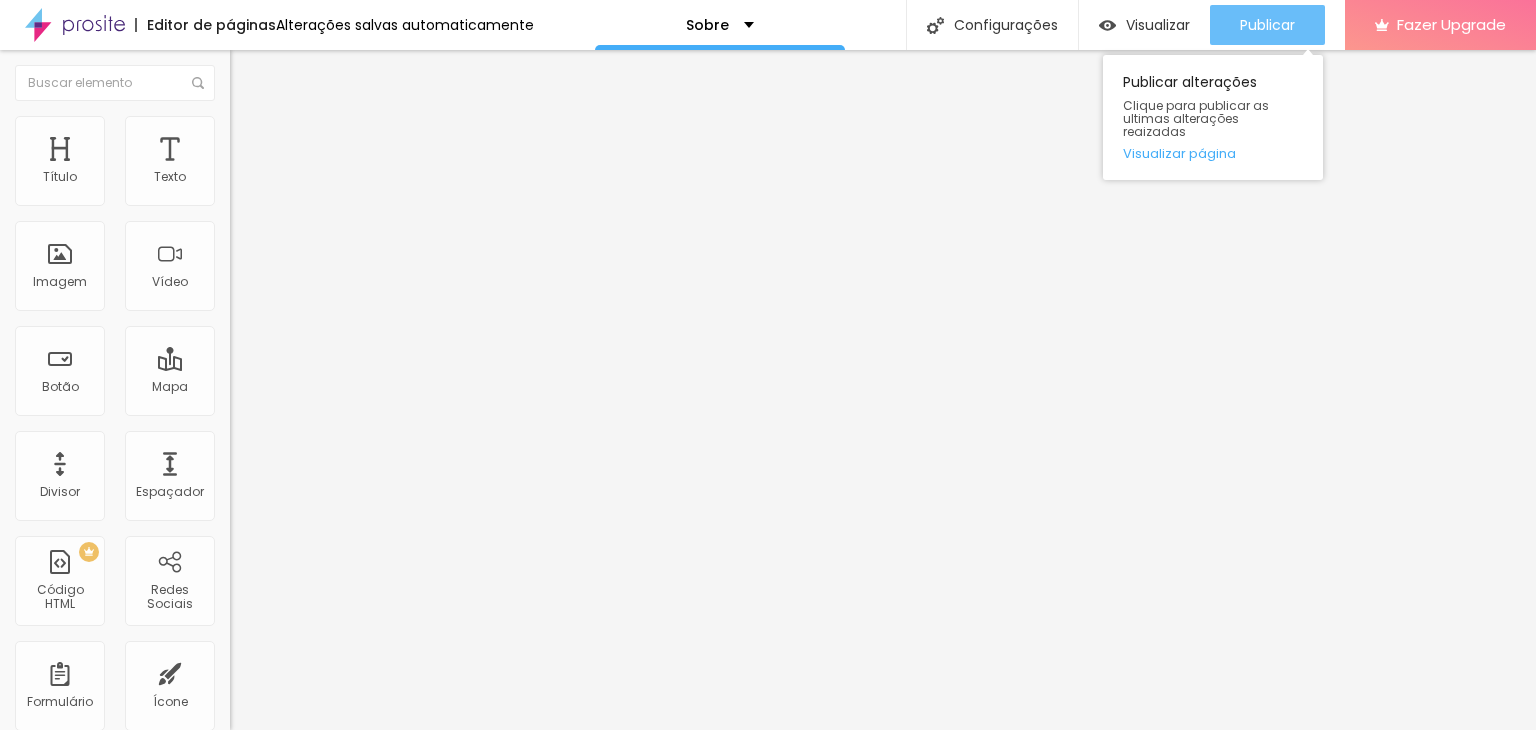 click on "Publicar" at bounding box center (1267, 25) 